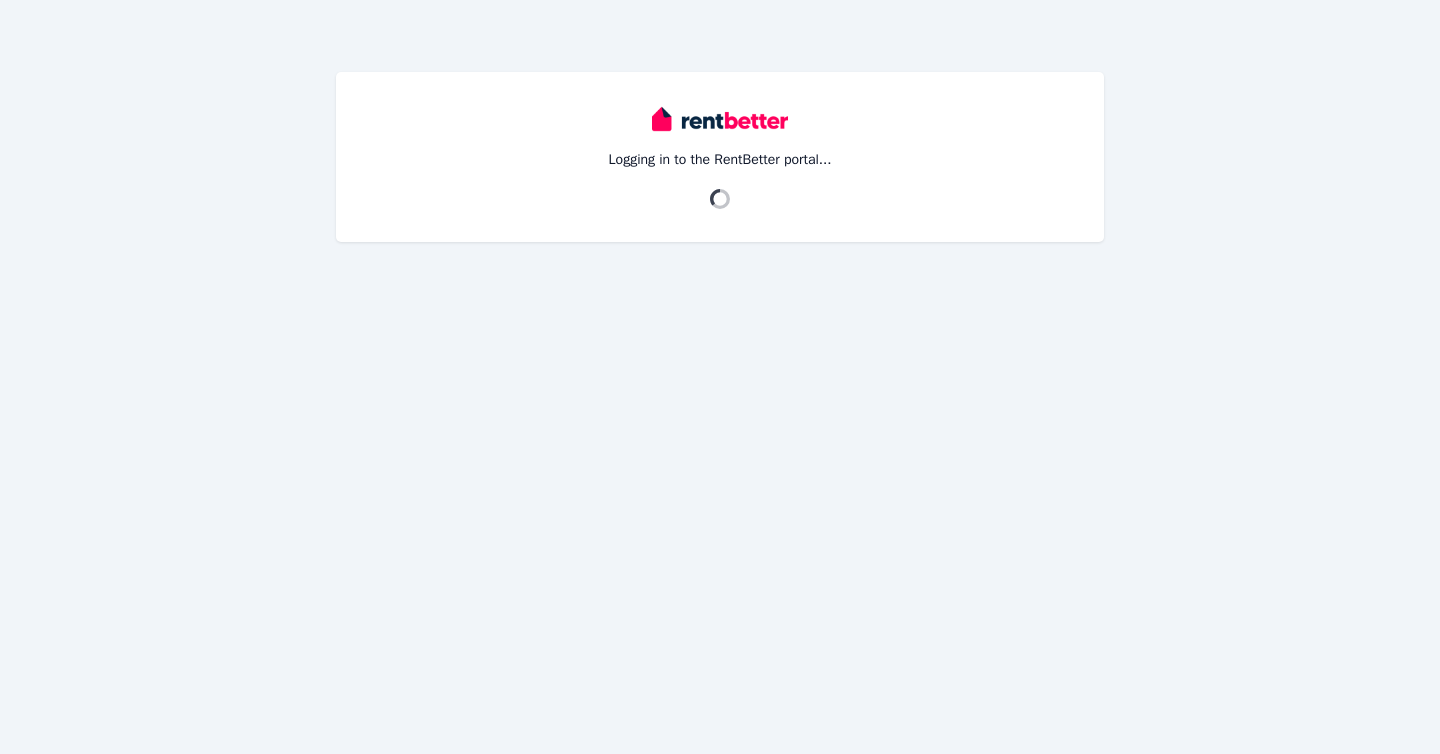 scroll, scrollTop: 0, scrollLeft: 0, axis: both 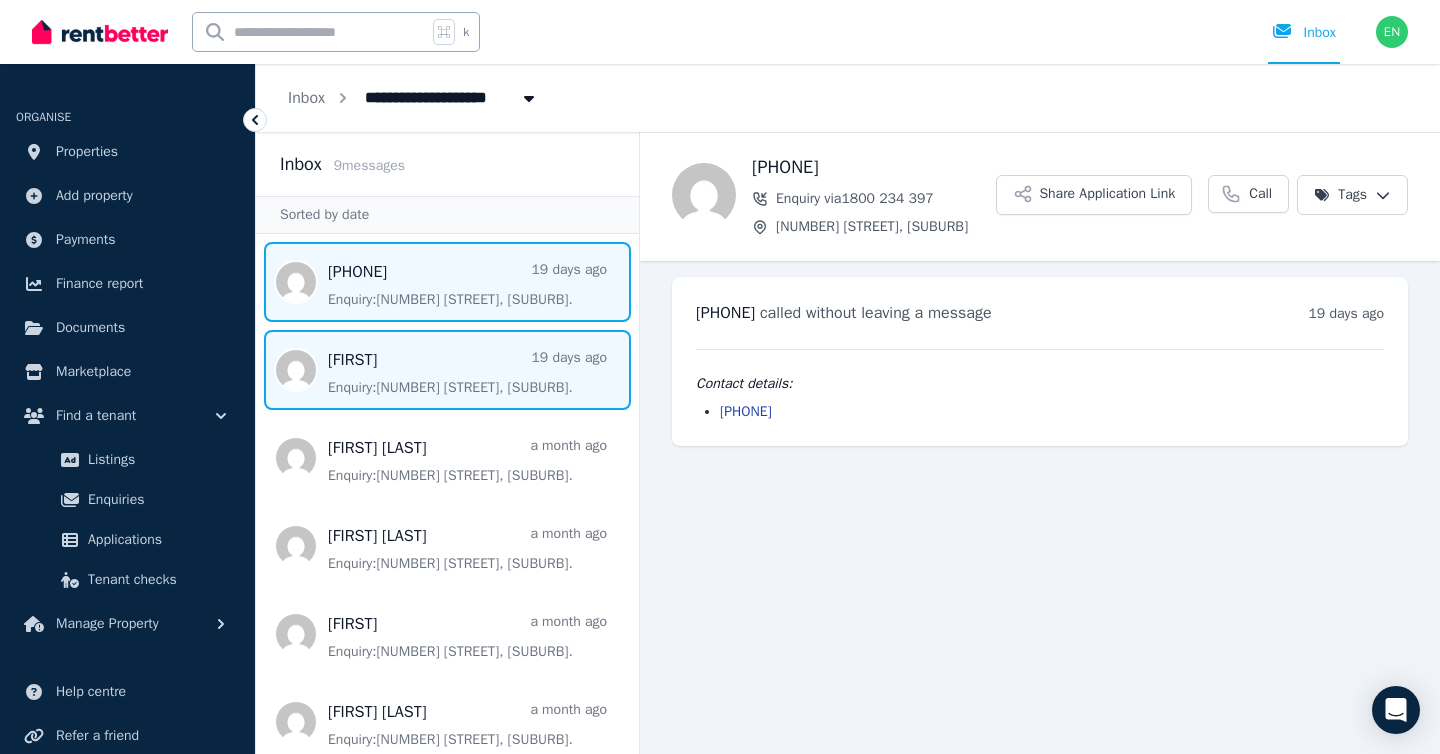 click at bounding box center [447, 370] 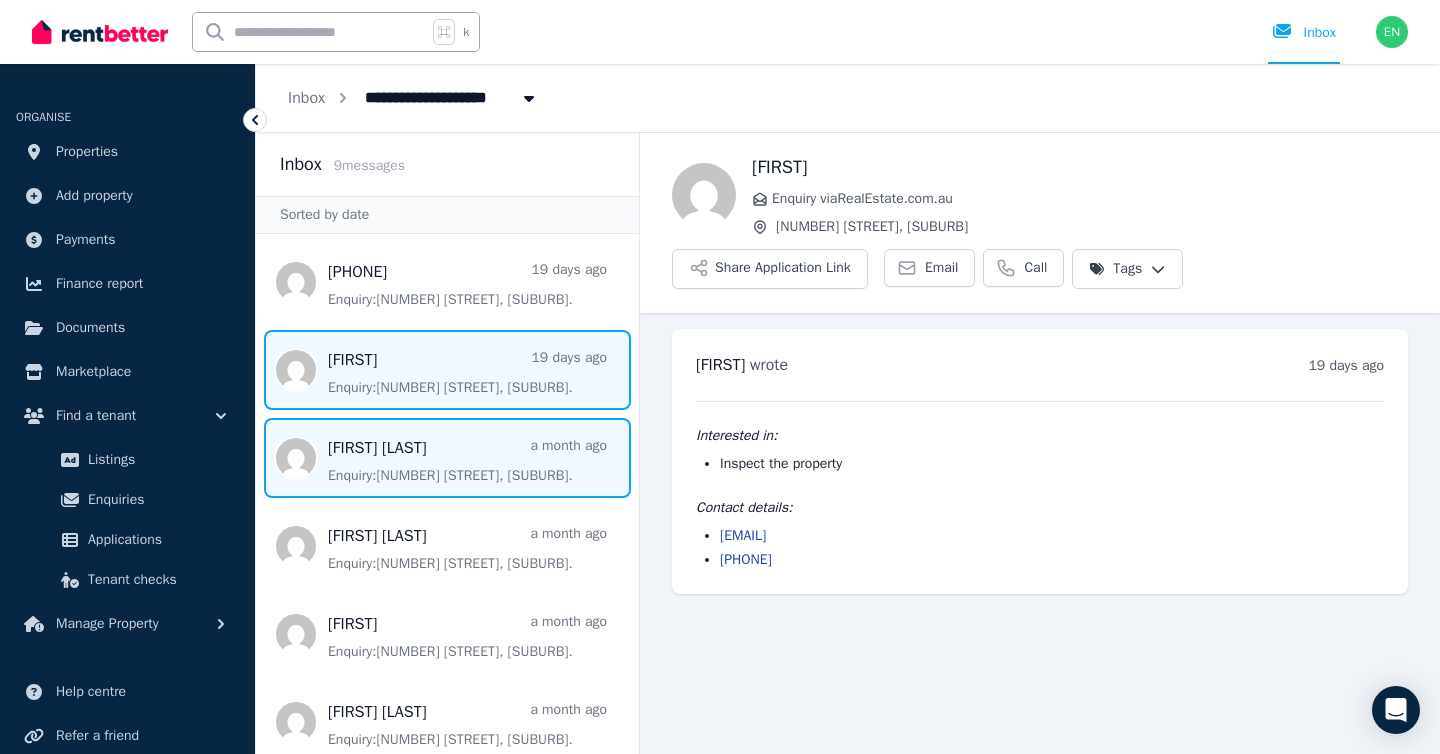 click at bounding box center [447, 458] 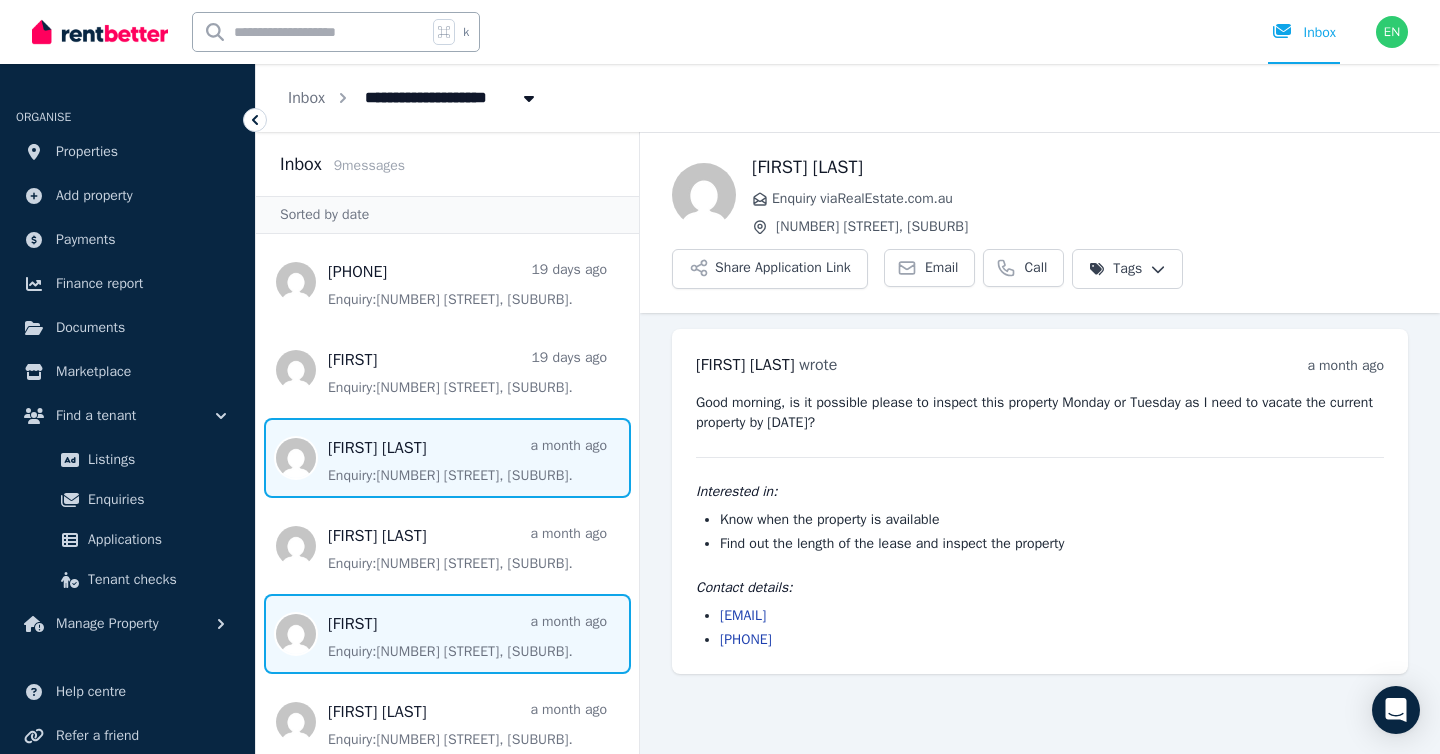 click at bounding box center [447, 634] 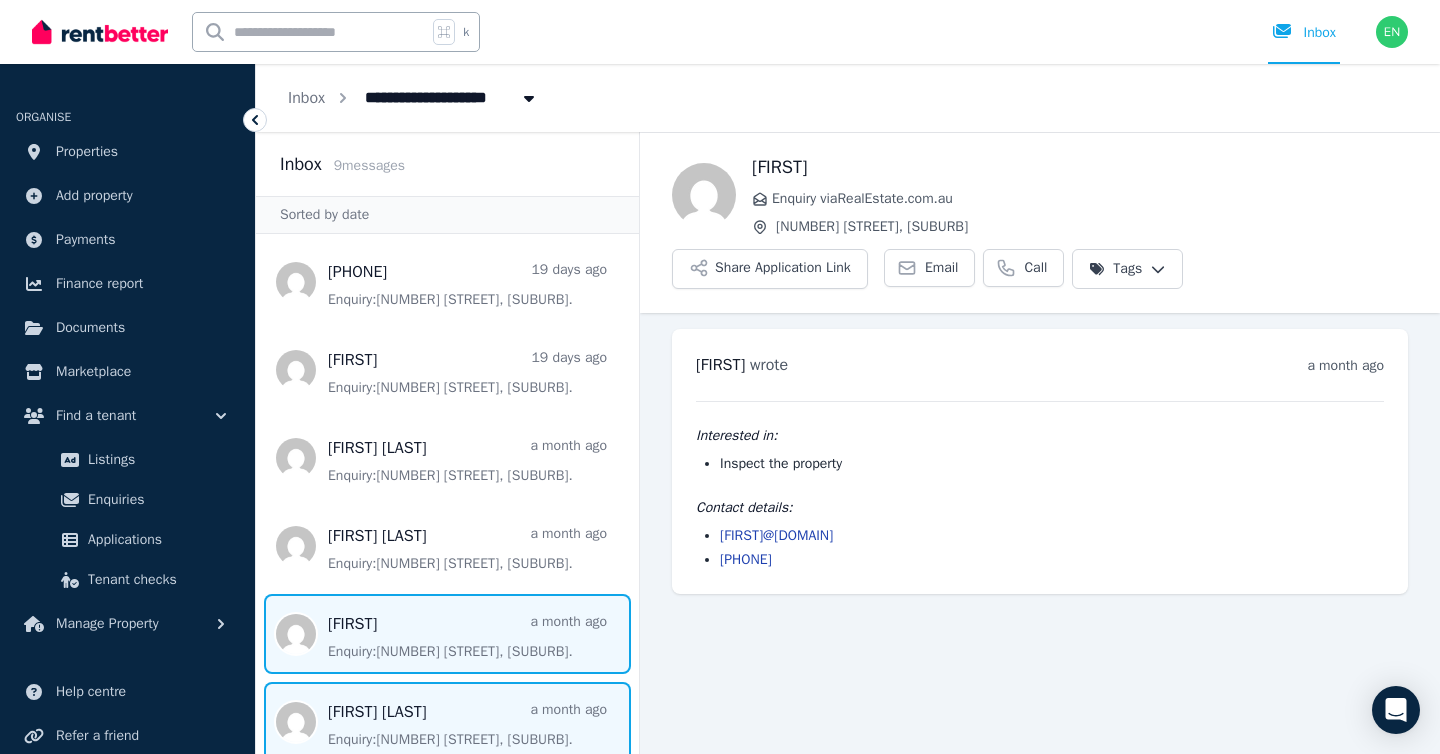 click at bounding box center (447, 722) 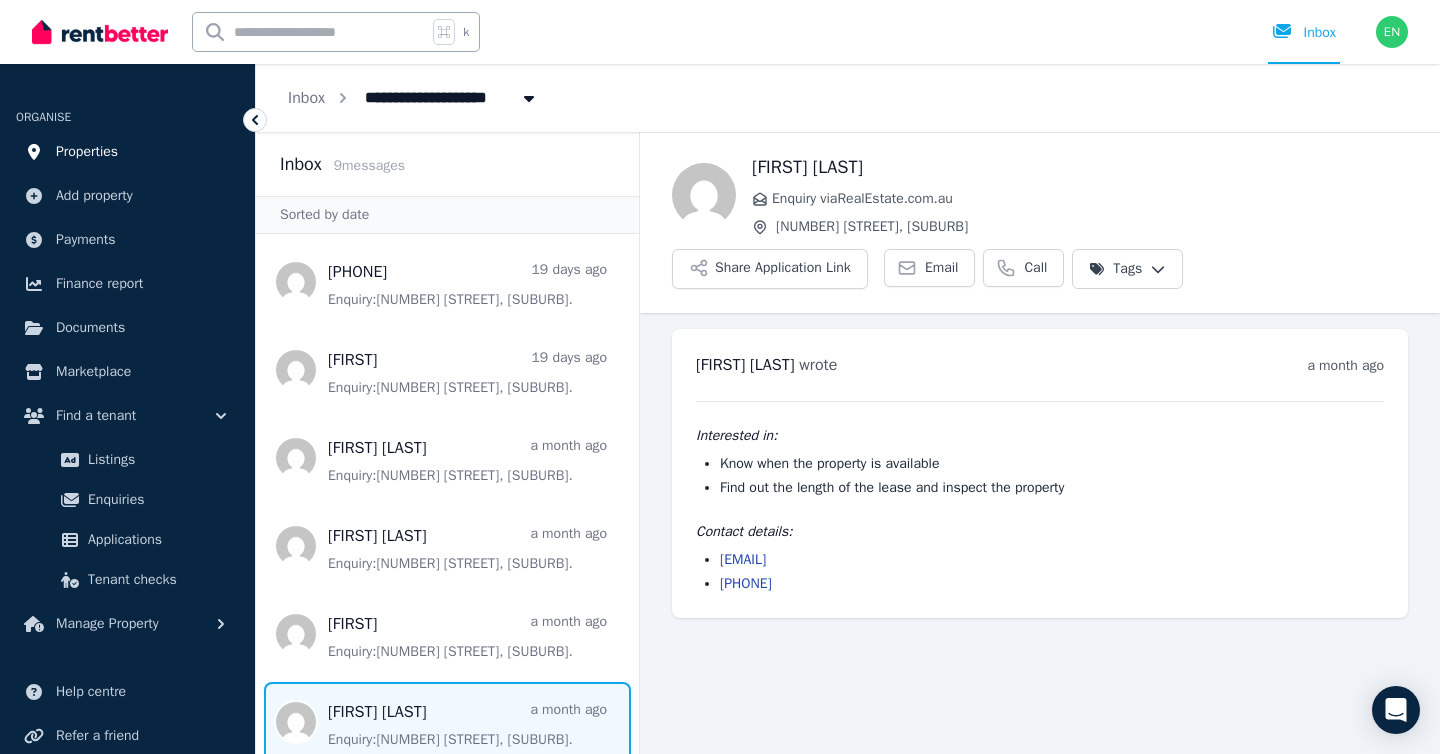 click on "Properties" at bounding box center (87, 152) 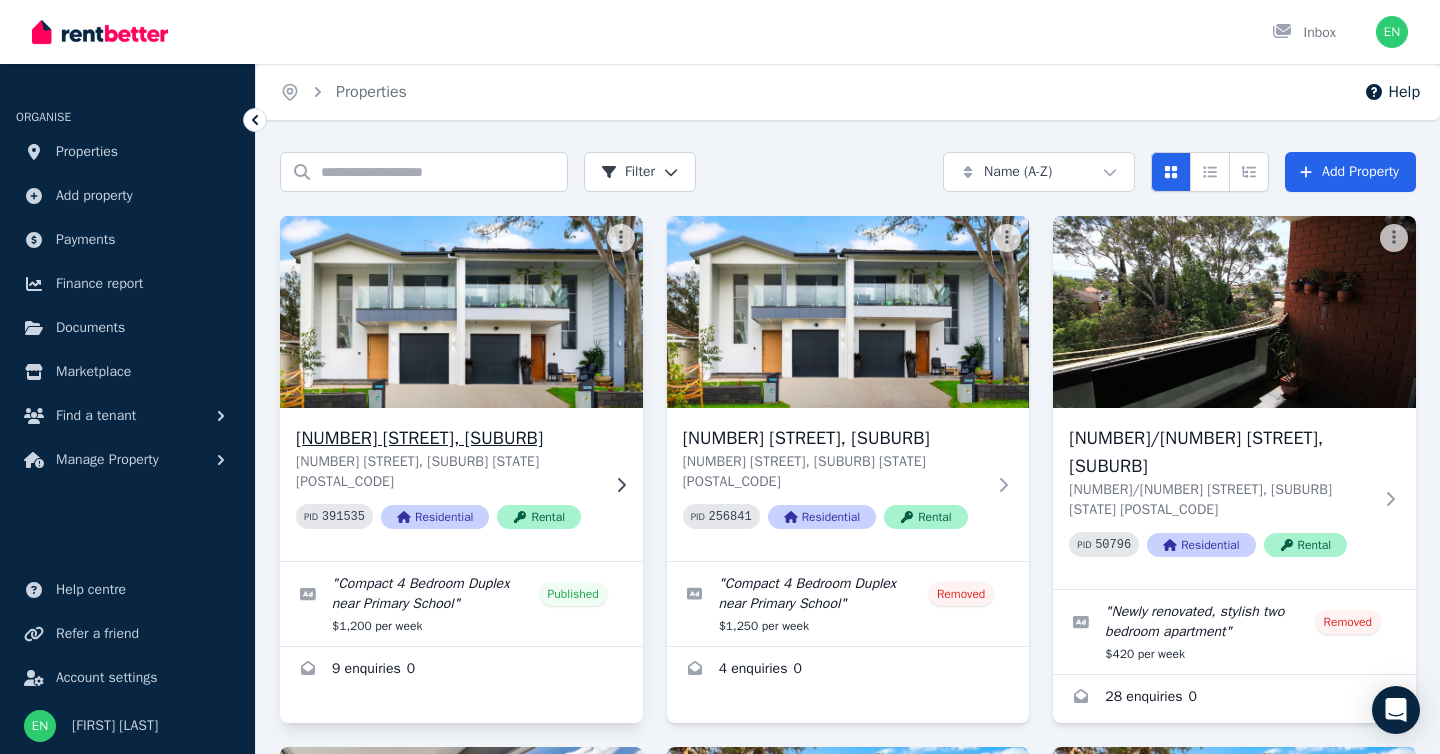 click at bounding box center [461, 312] 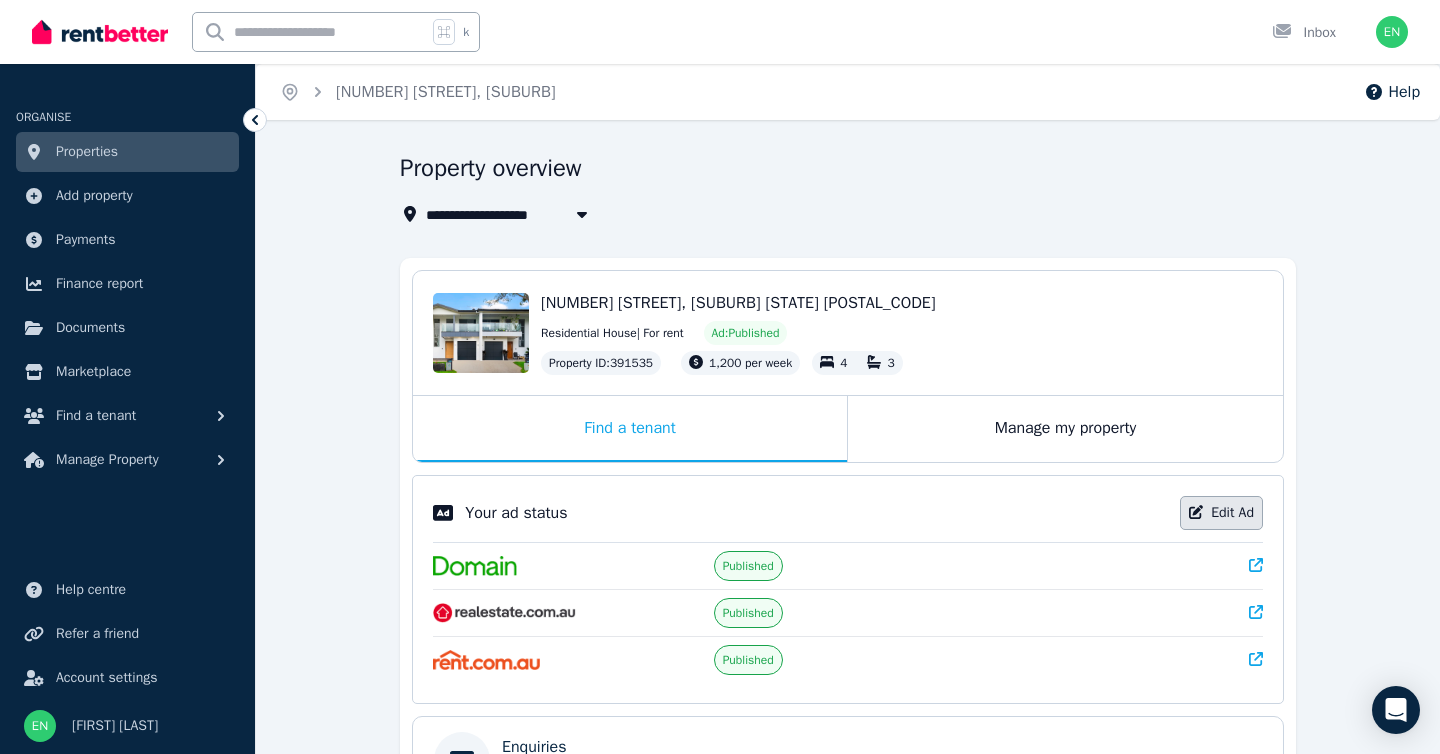 click on "Edit Ad" at bounding box center (1221, 513) 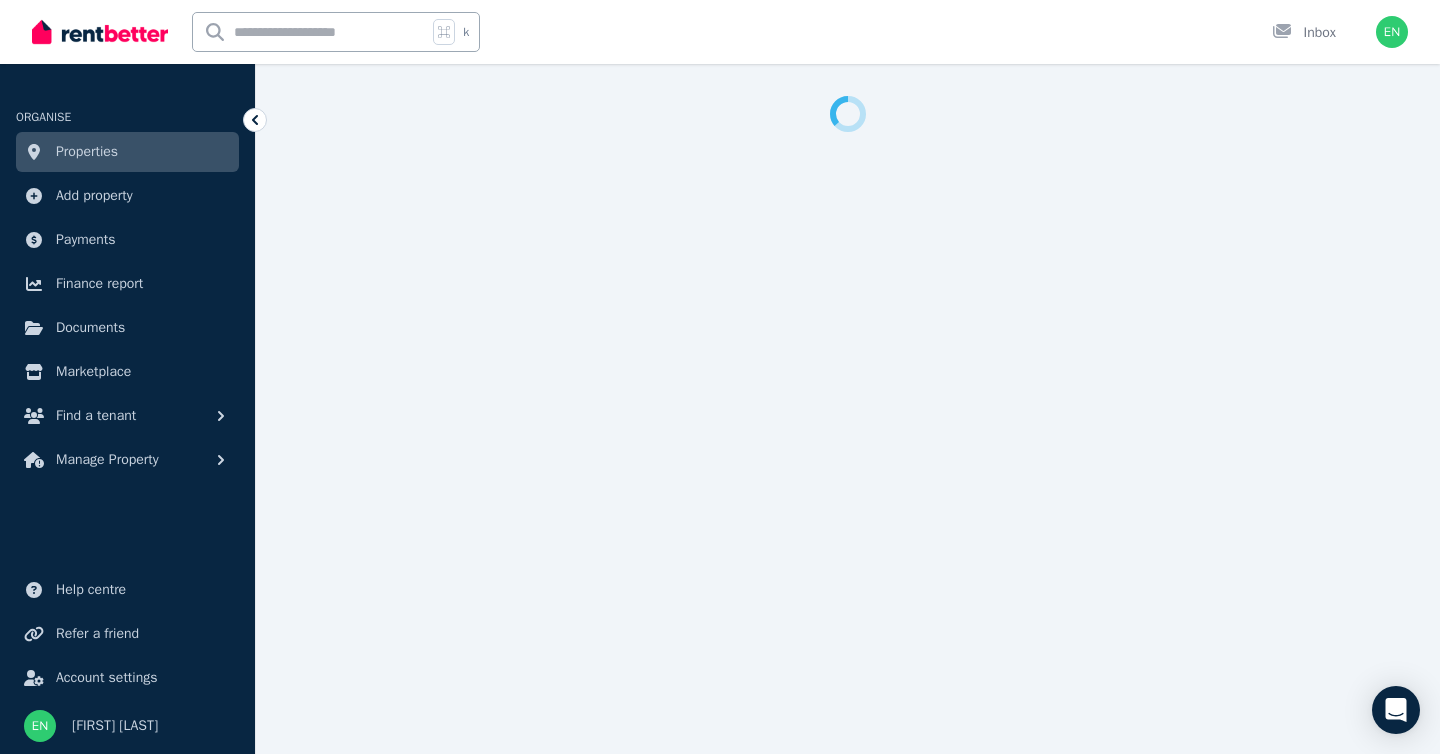 select on "***" 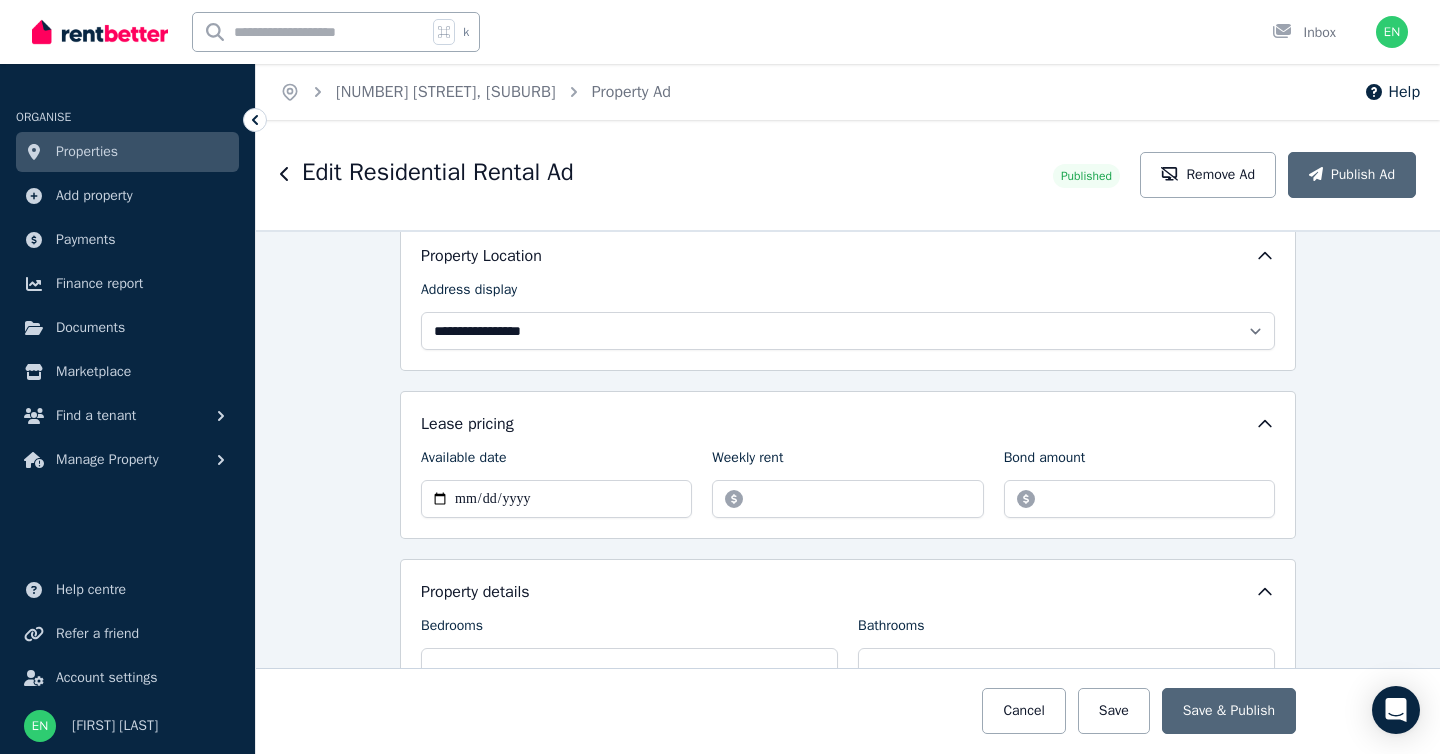 scroll, scrollTop: 601, scrollLeft: 0, axis: vertical 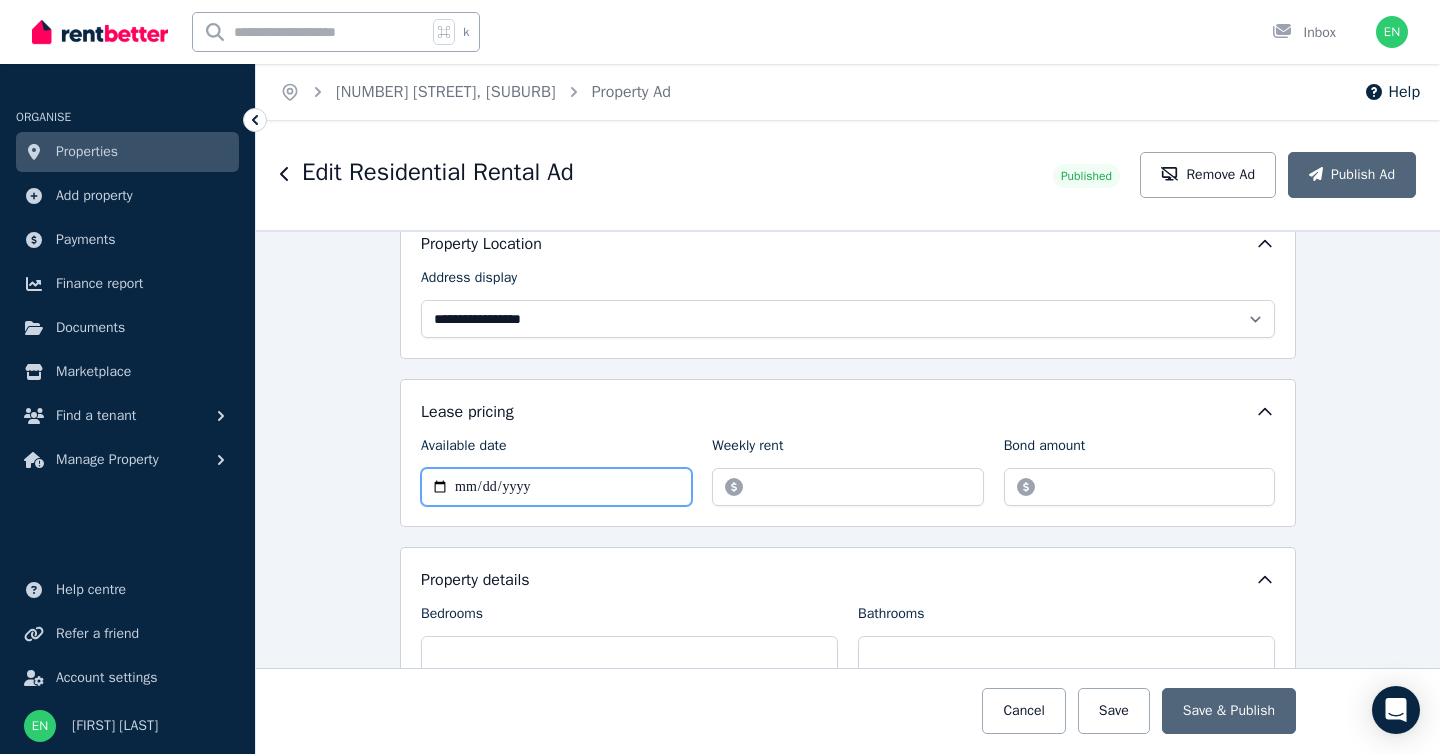 click on "**********" at bounding box center [556, 487] 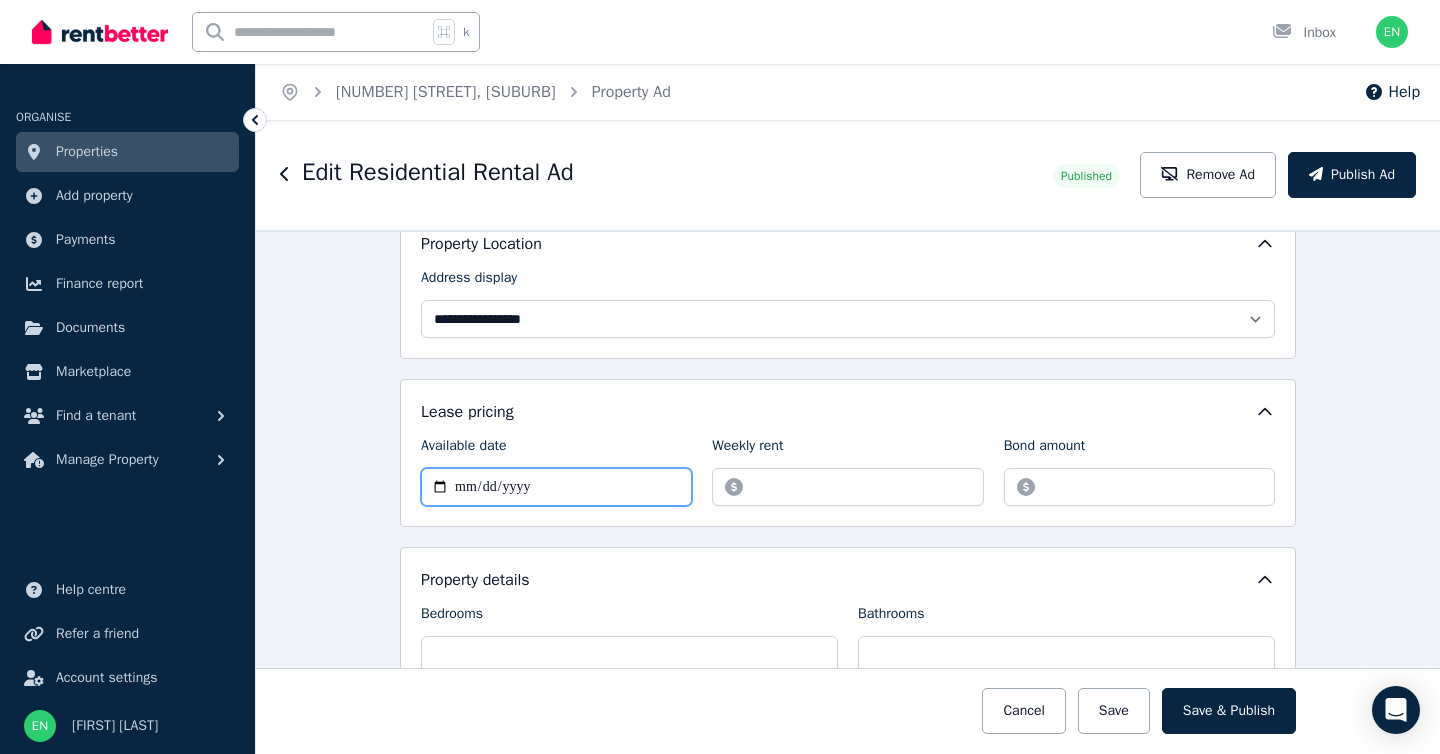 type on "**********" 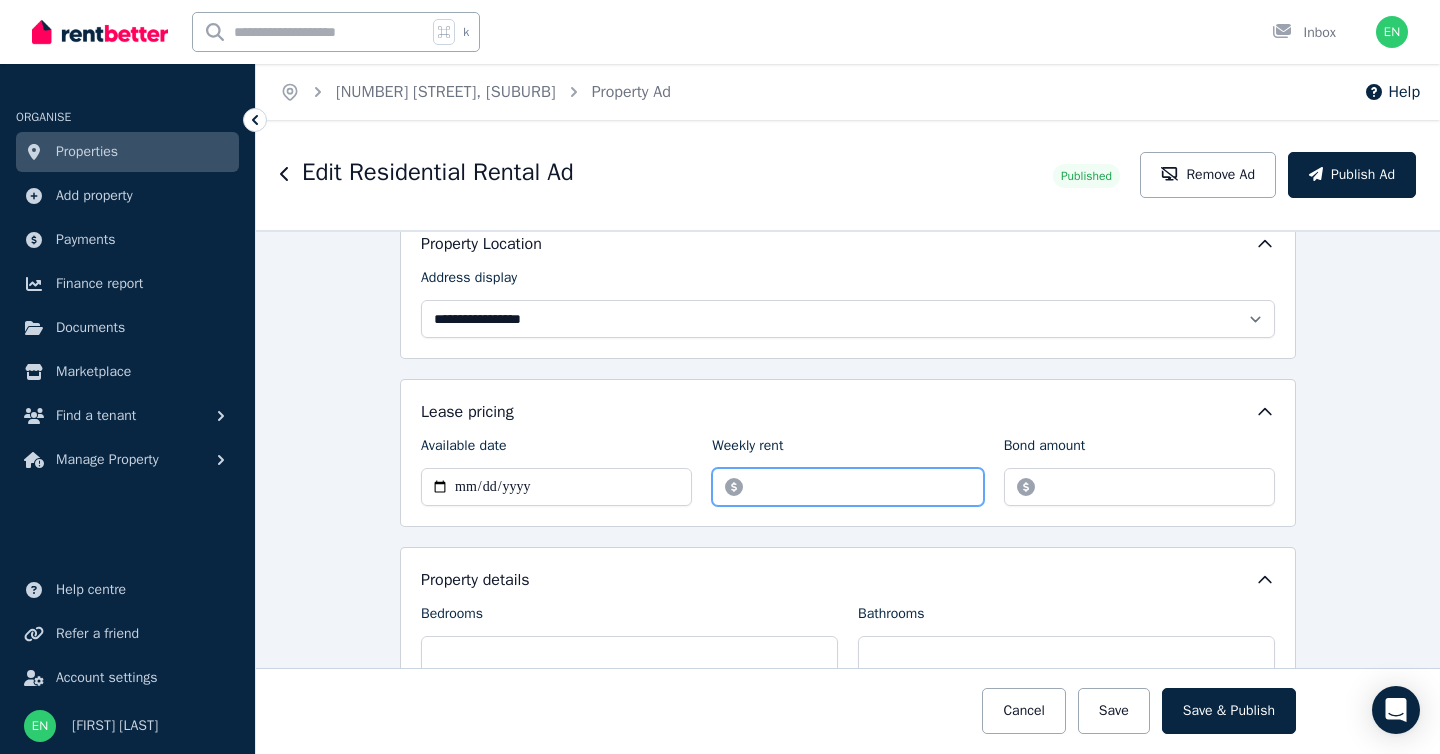 click on "*******" at bounding box center [847, 487] 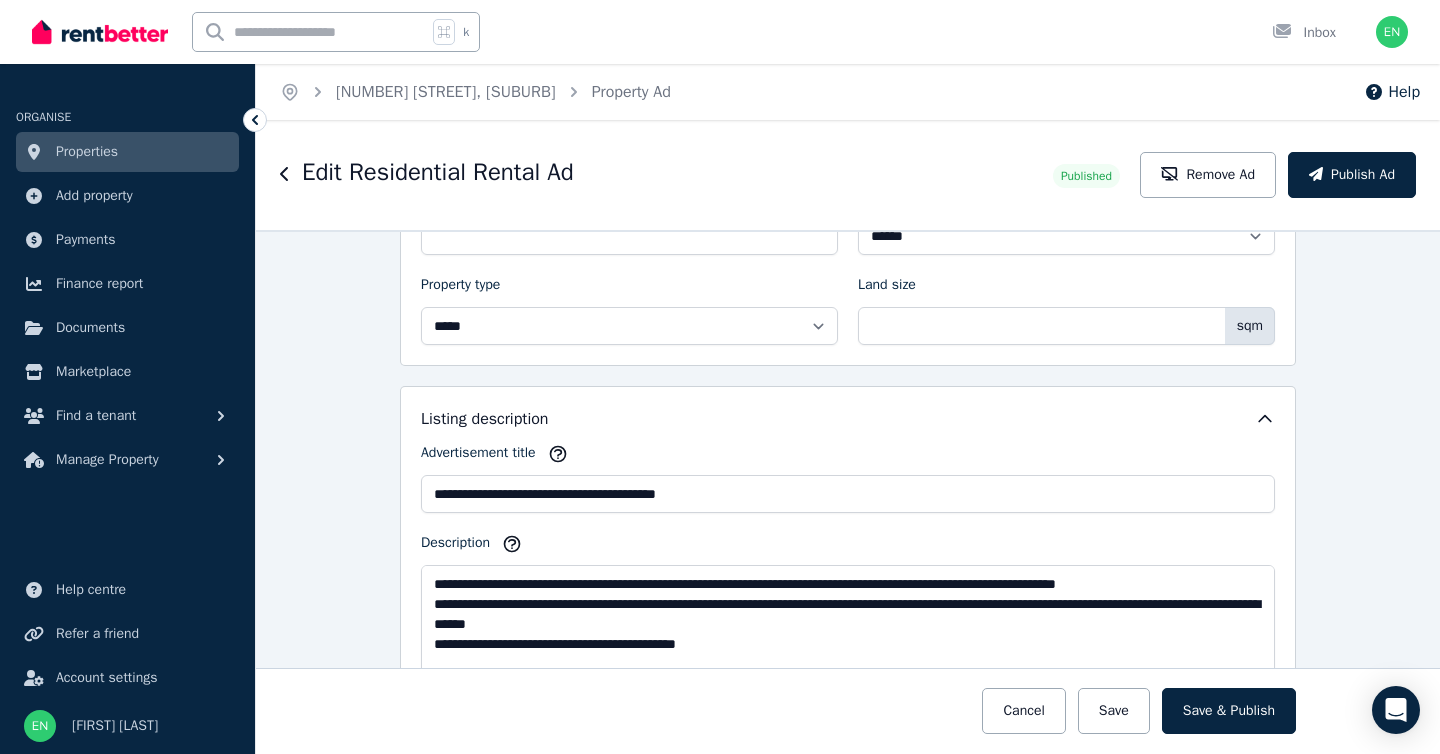 scroll, scrollTop: 1117, scrollLeft: 0, axis: vertical 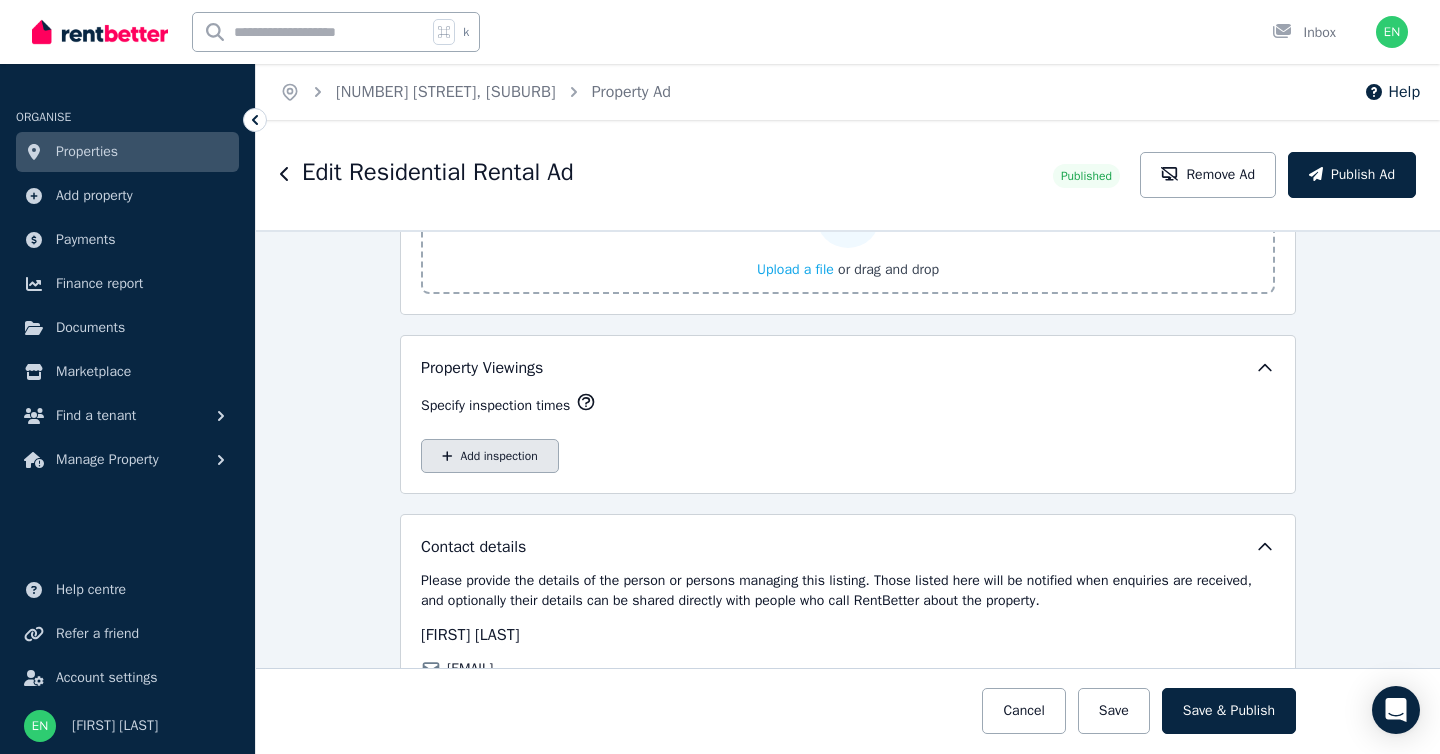 click on "Add inspection" at bounding box center [490, 456] 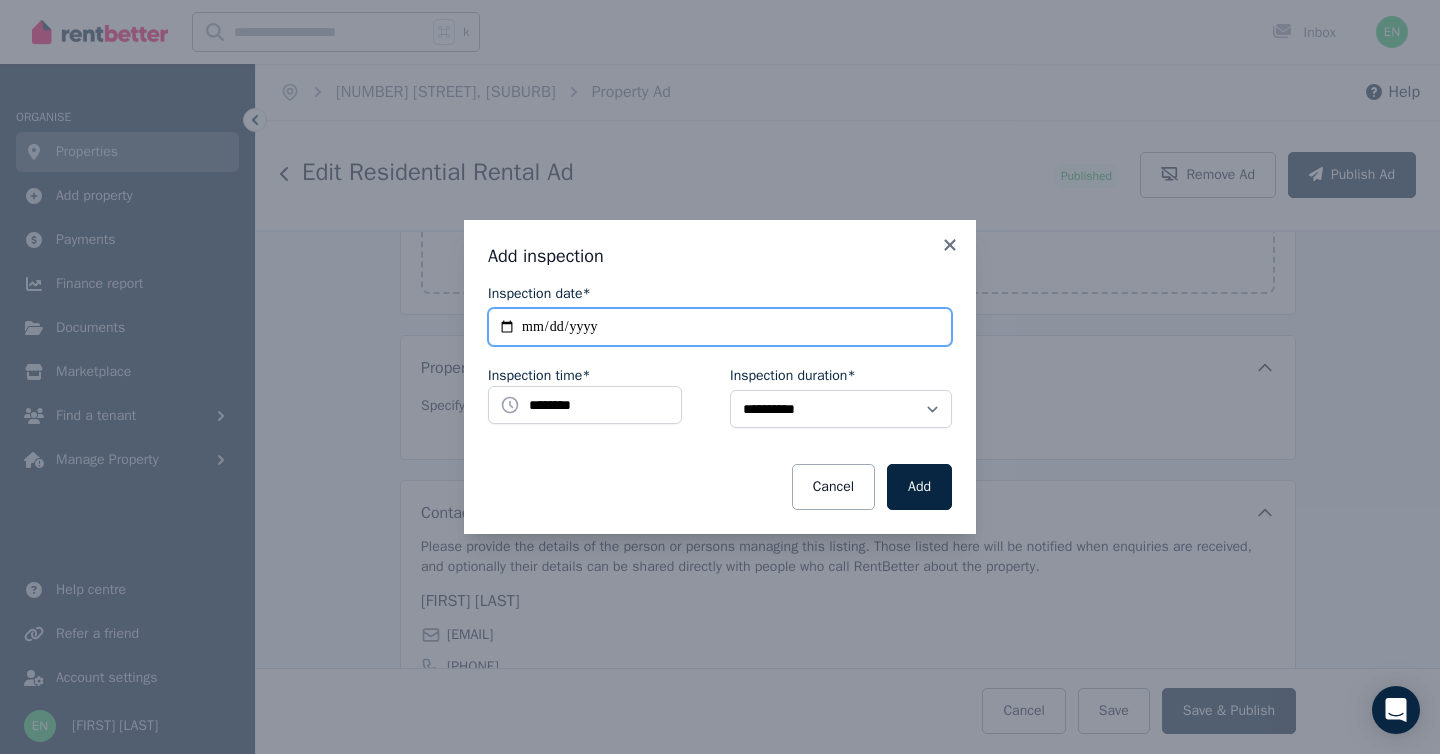 click on "**********" at bounding box center [720, 327] 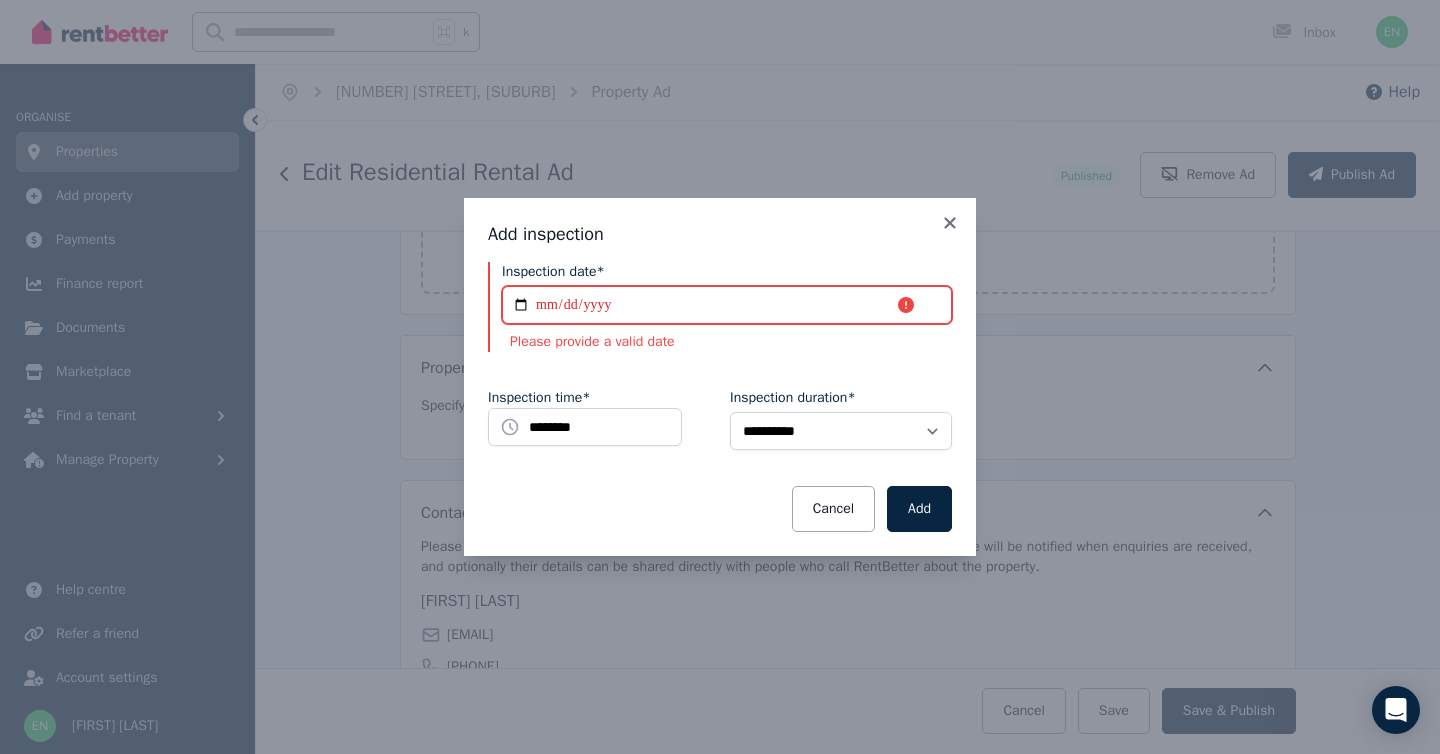 type on "**********" 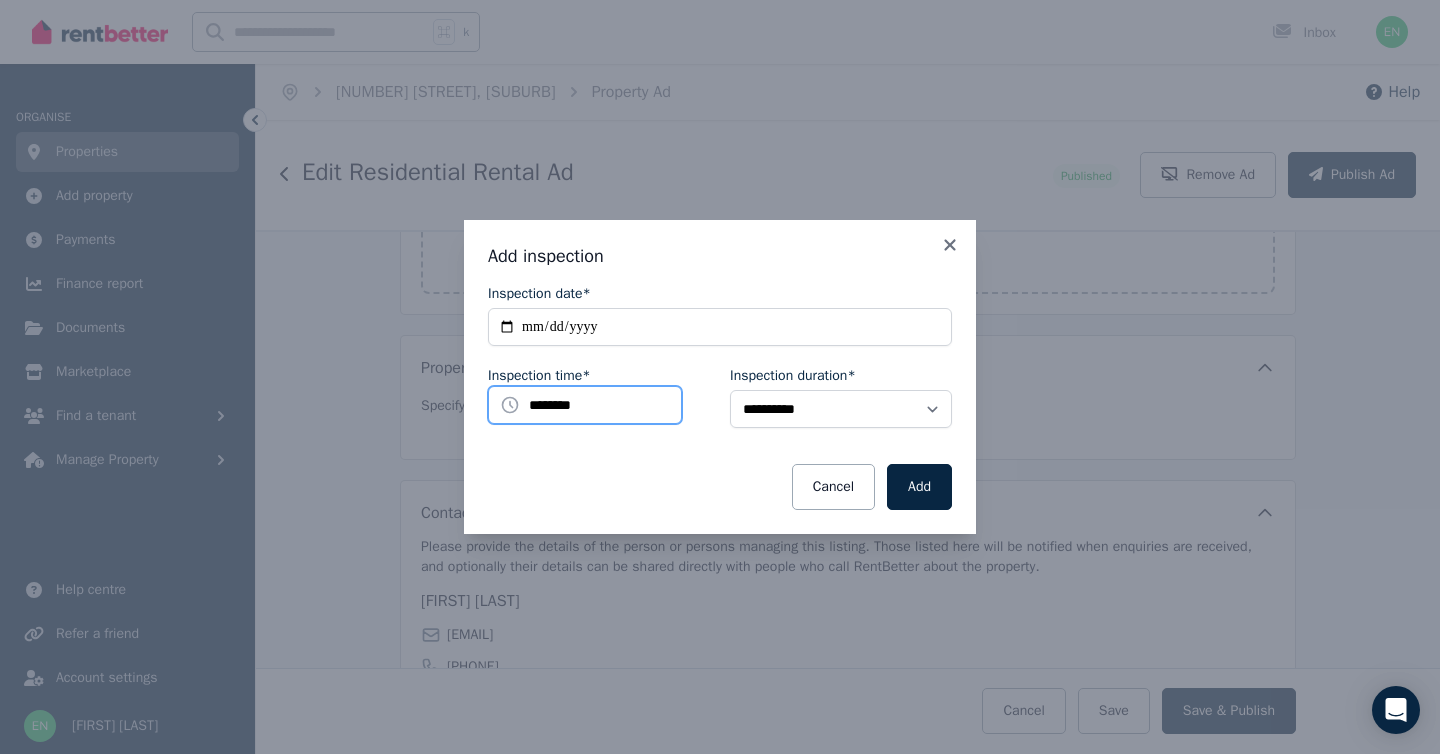 click on "********" at bounding box center [585, 405] 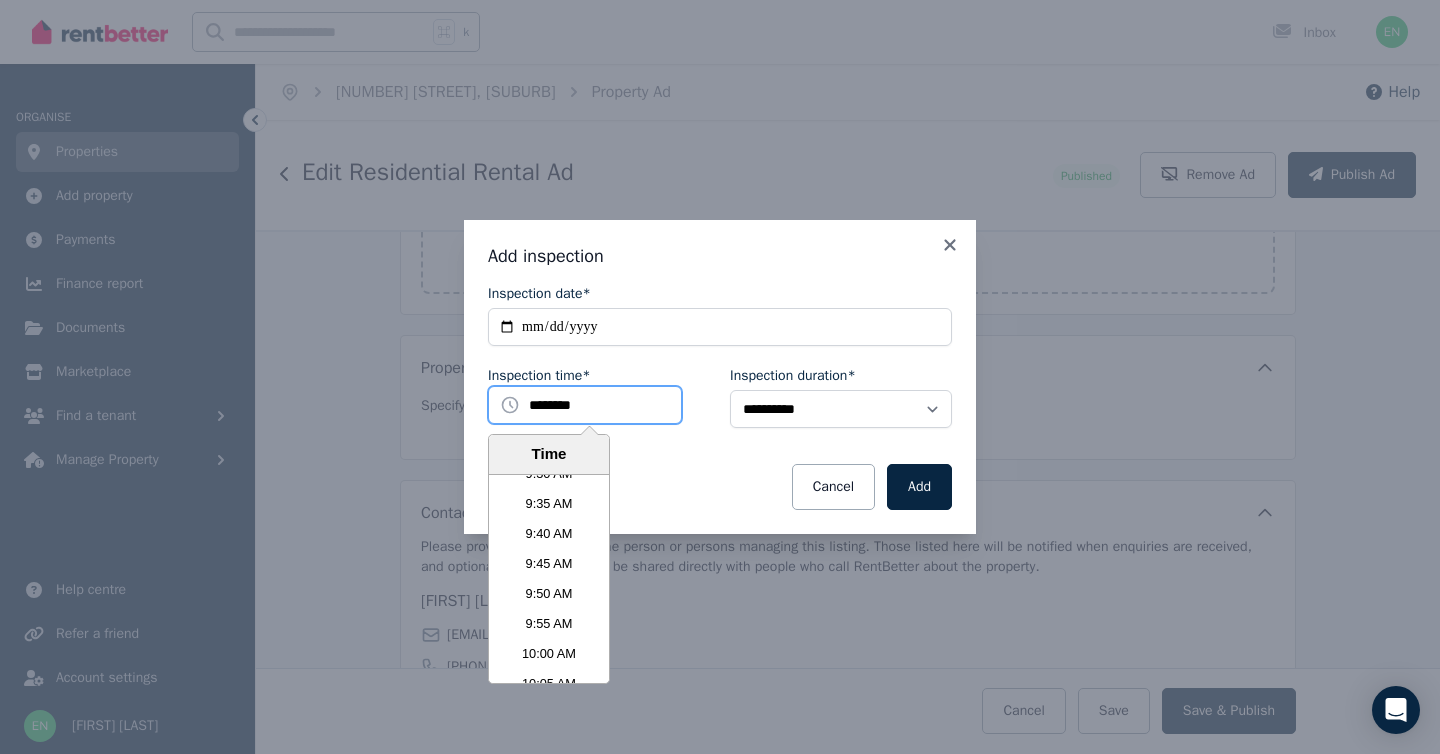 scroll, scrollTop: 3439, scrollLeft: 0, axis: vertical 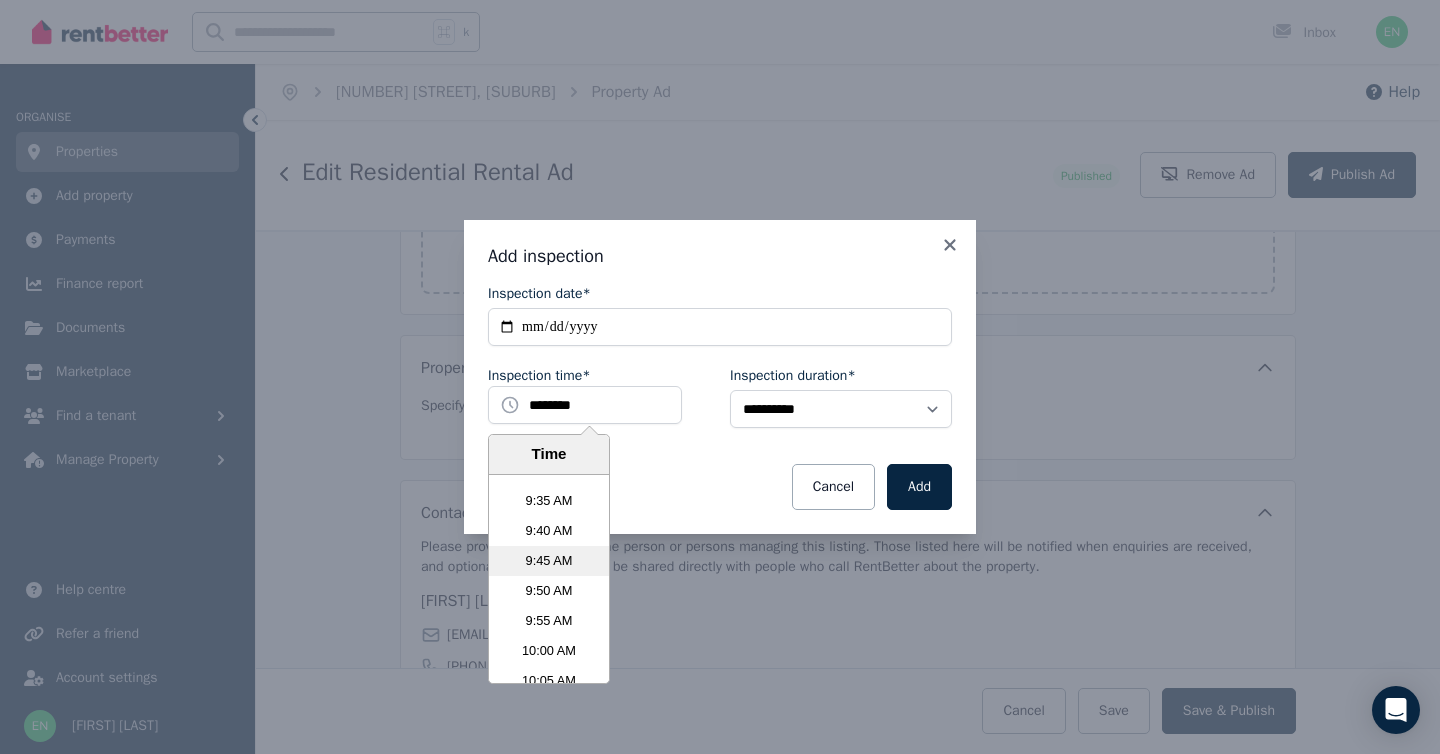 click on "9:45 AM" at bounding box center [549, 561] 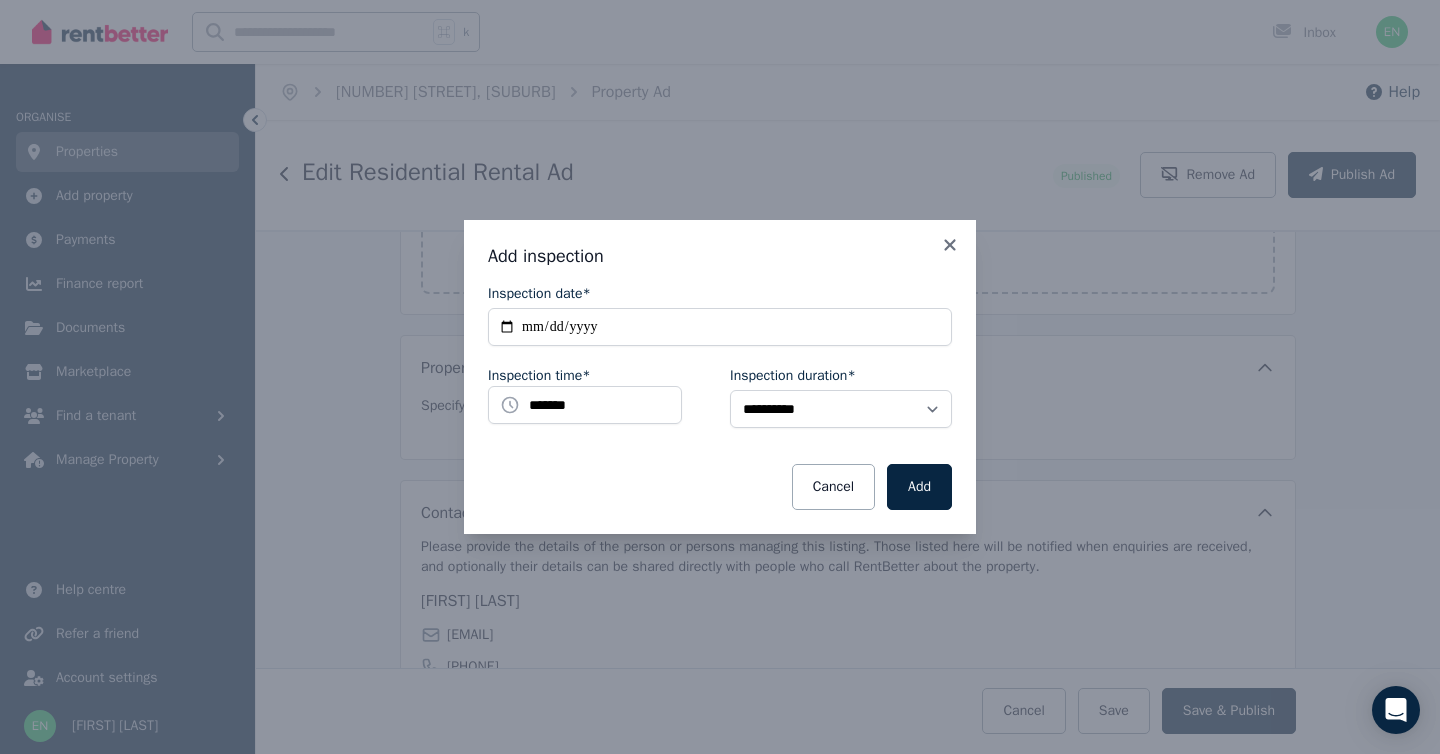 click on "Cancel Add" at bounding box center (720, 487) 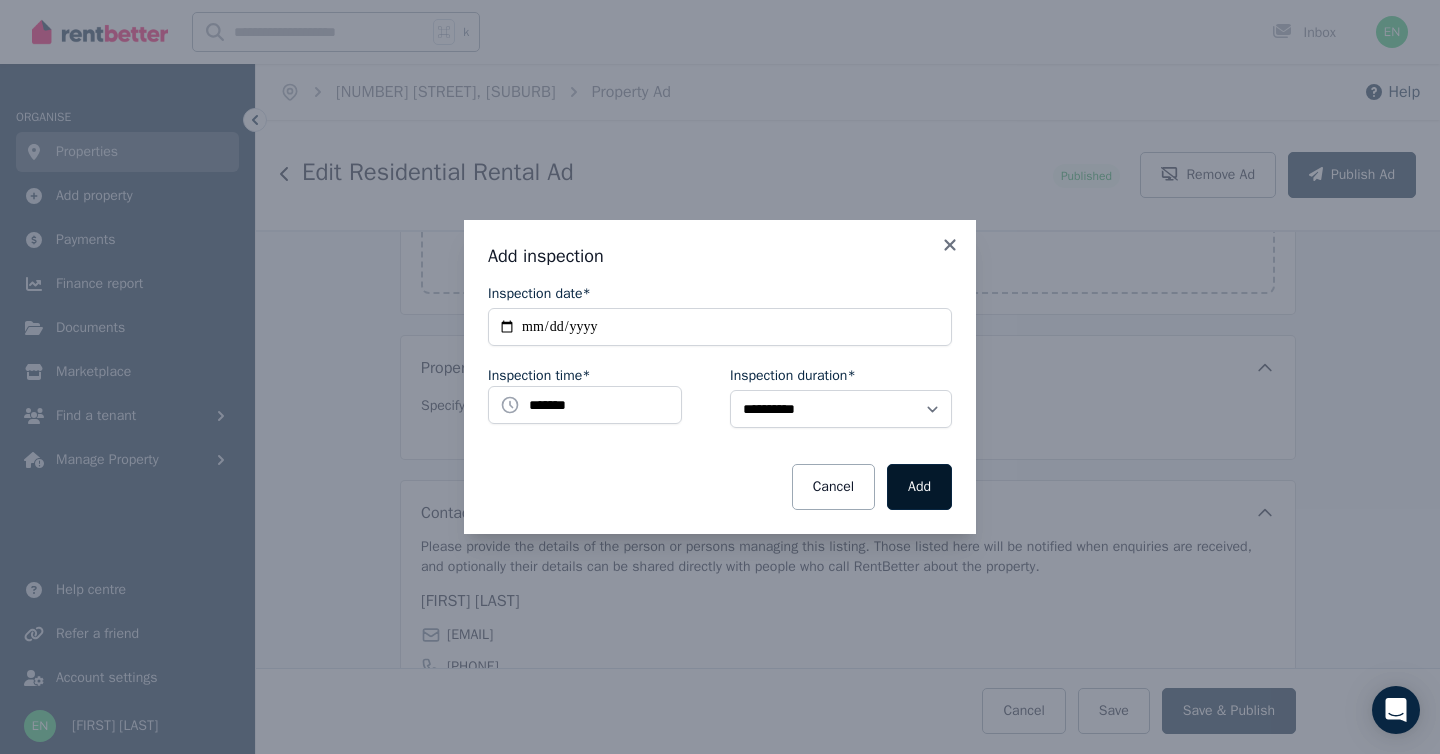 click on "Add" at bounding box center (919, 487) 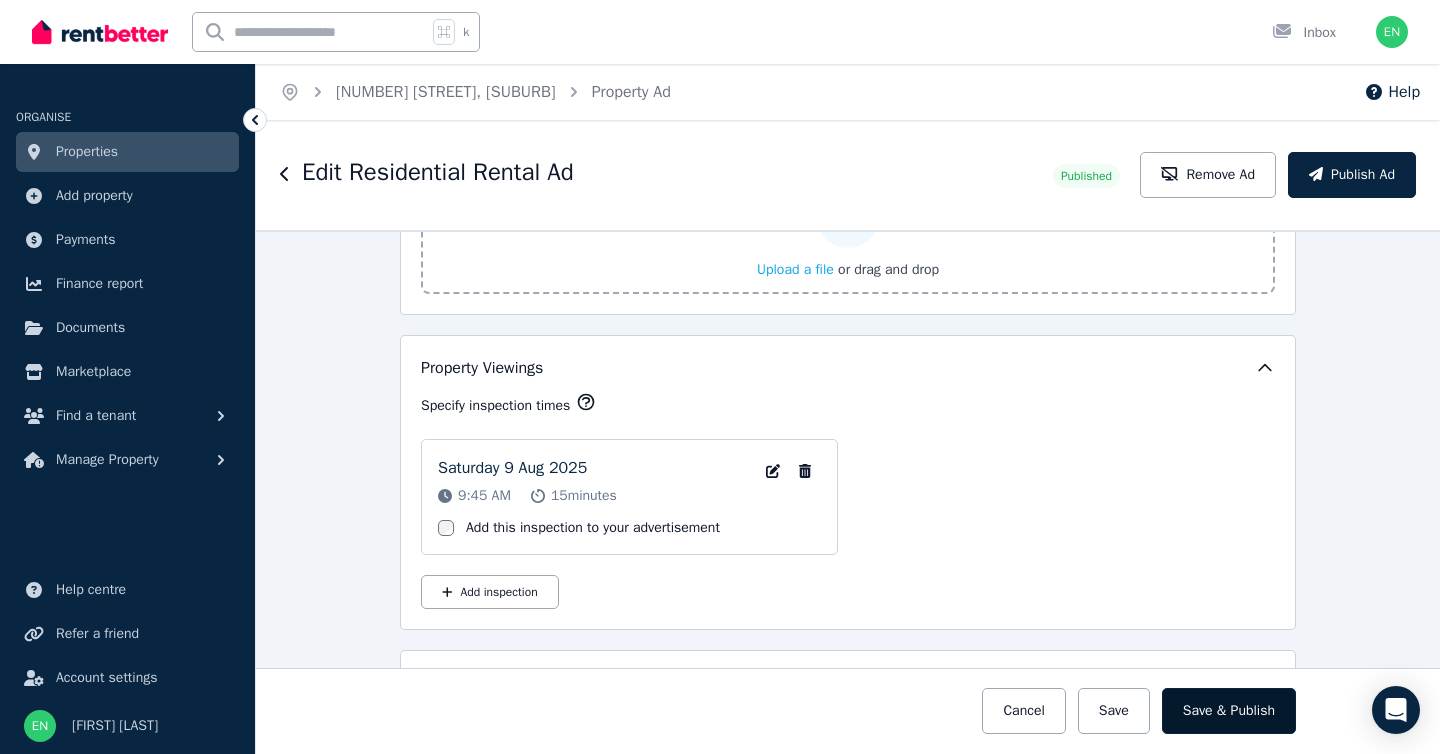 click on "Save & Publish" at bounding box center (1229, 711) 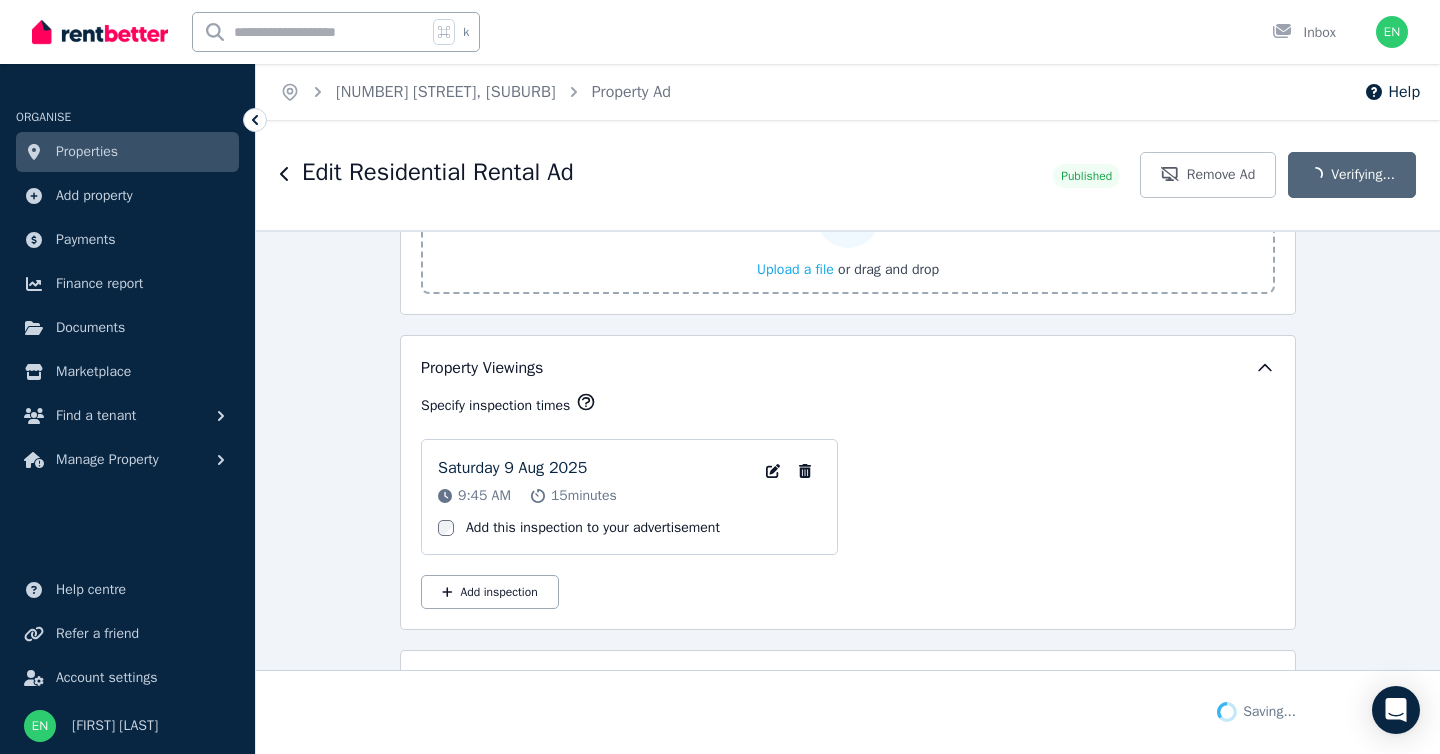 scroll, scrollTop: 3263, scrollLeft: 0, axis: vertical 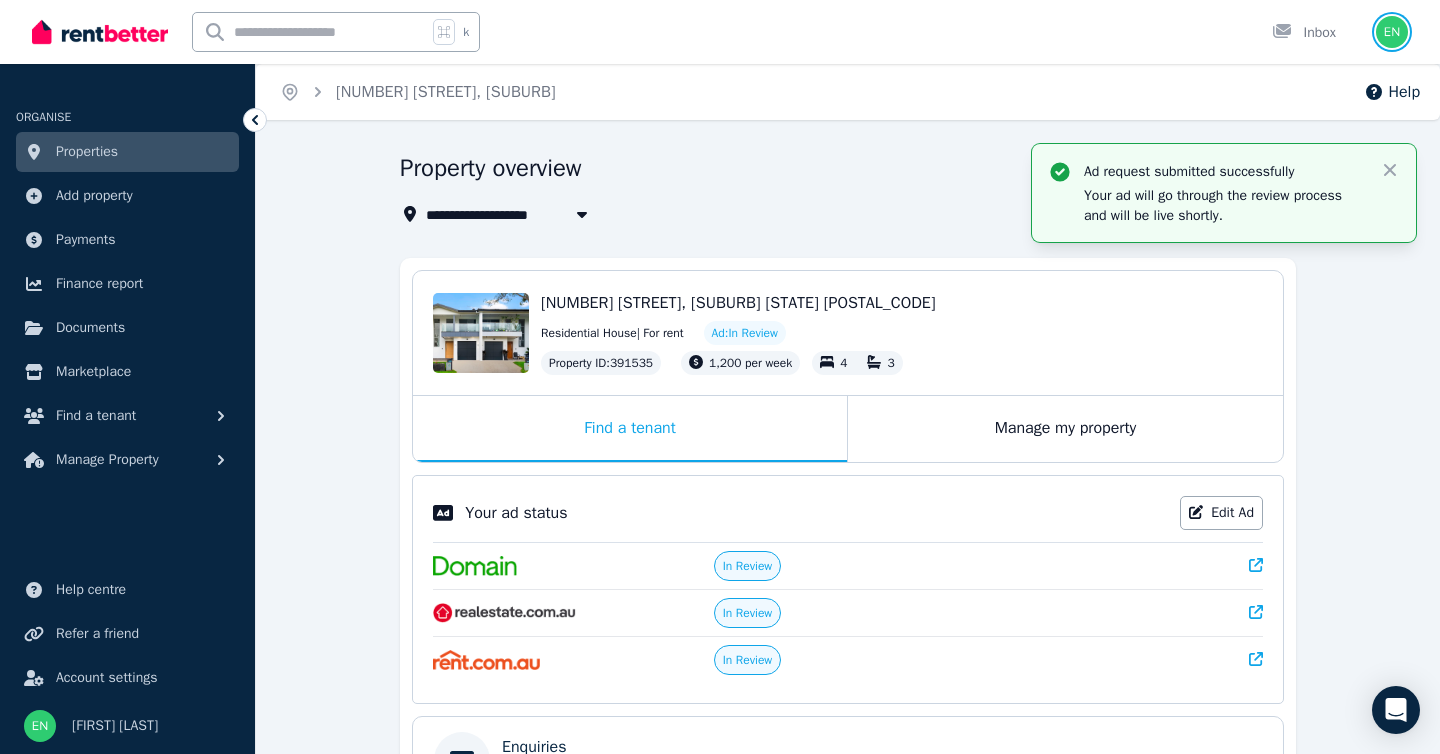 click at bounding box center [1392, 32] 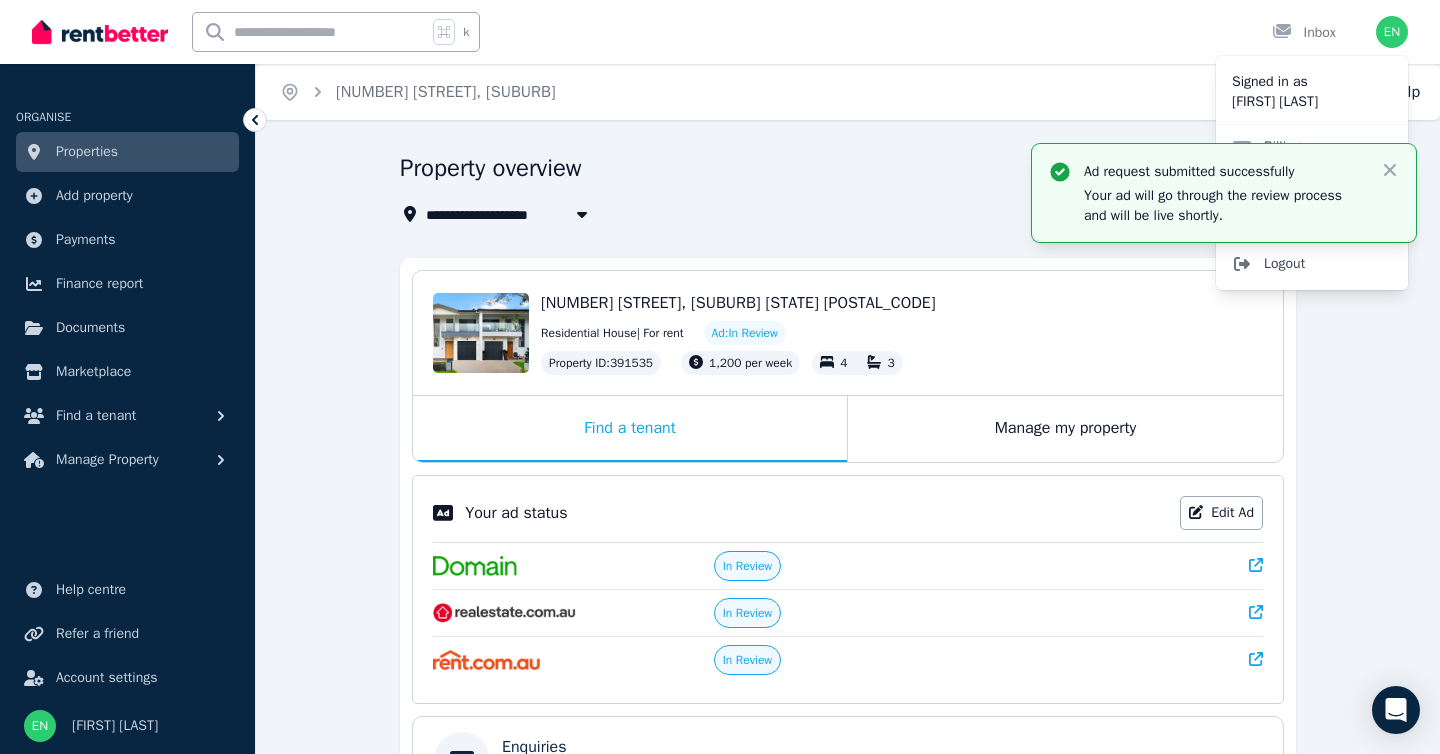 click on "Logout" at bounding box center (1312, 264) 